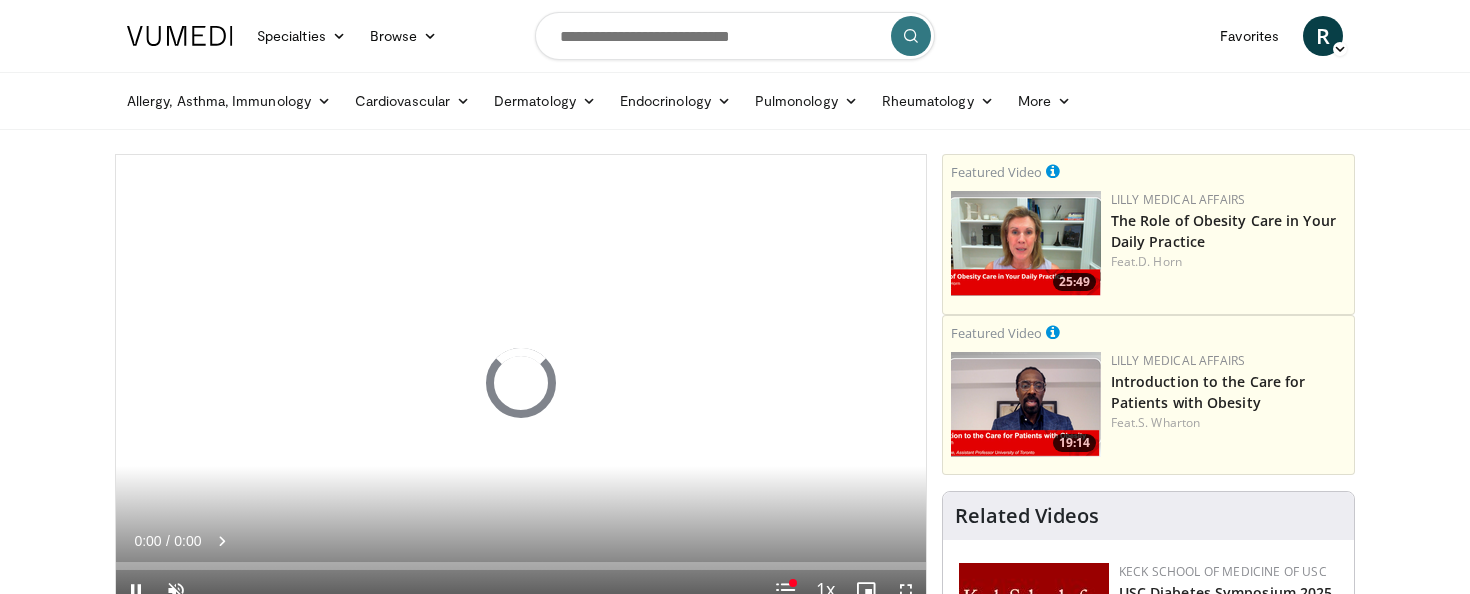 scroll, scrollTop: 0, scrollLeft: 0, axis: both 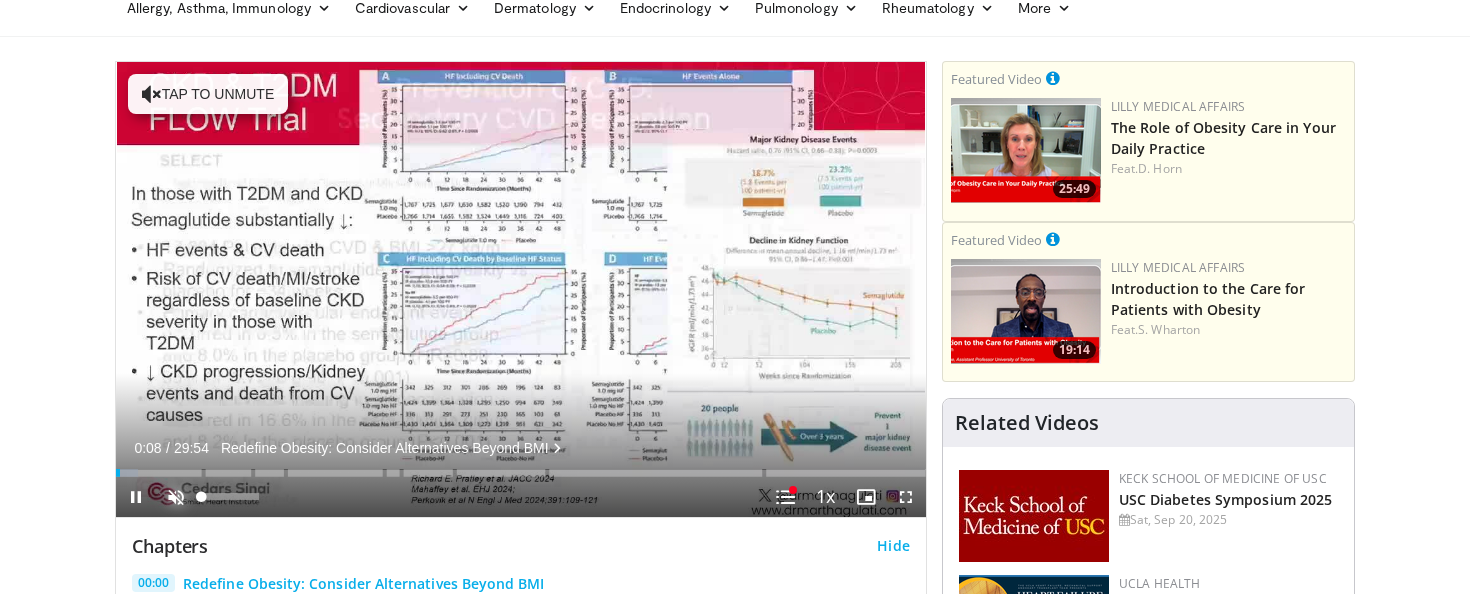 click at bounding box center [176, 497] 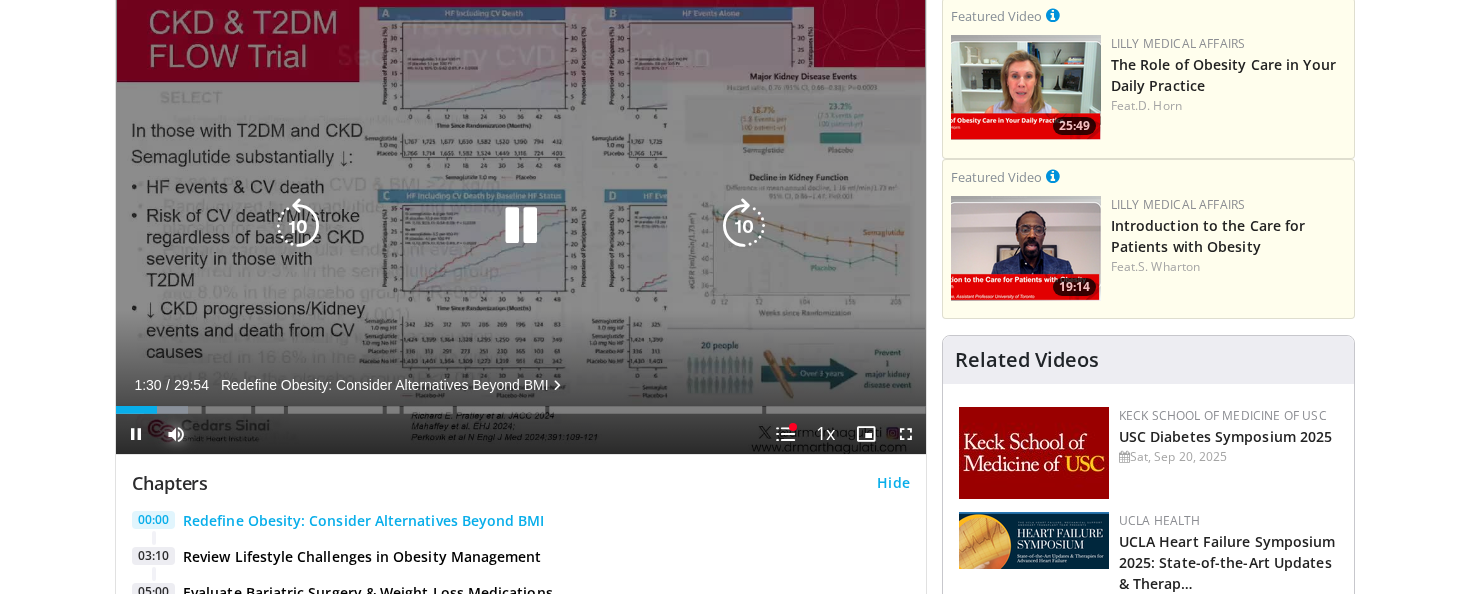 scroll, scrollTop: 160, scrollLeft: 0, axis: vertical 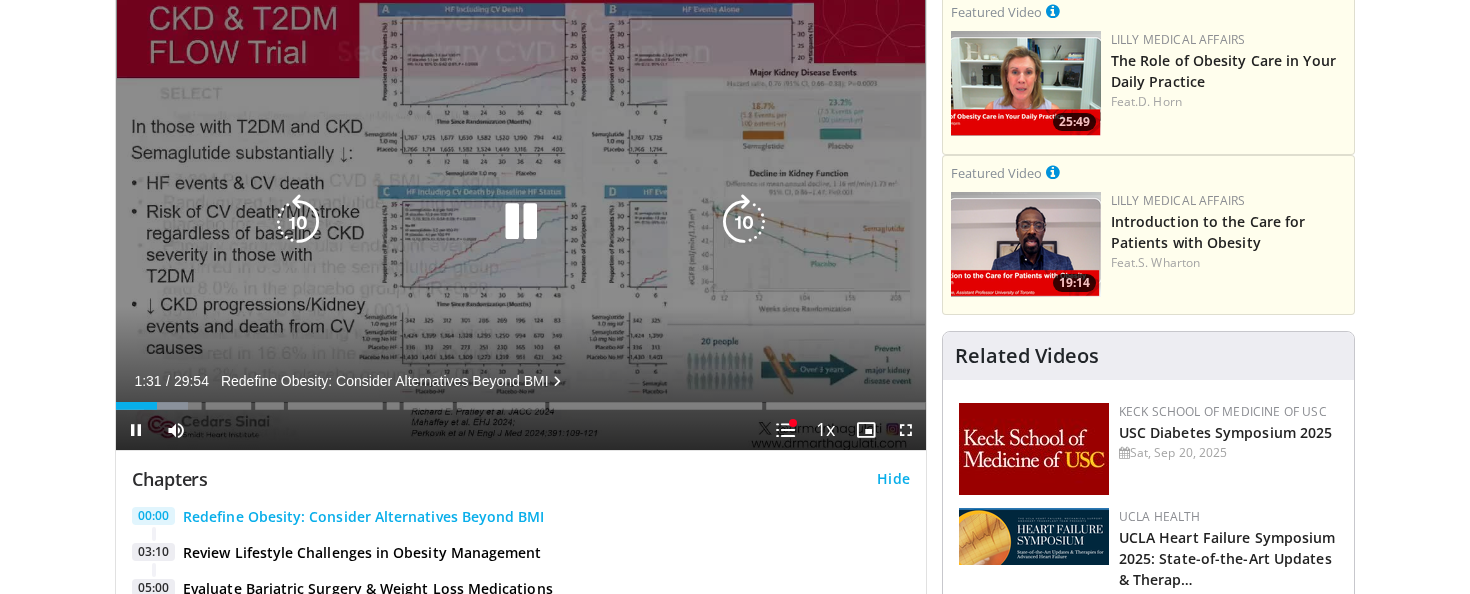click at bounding box center [521, 222] 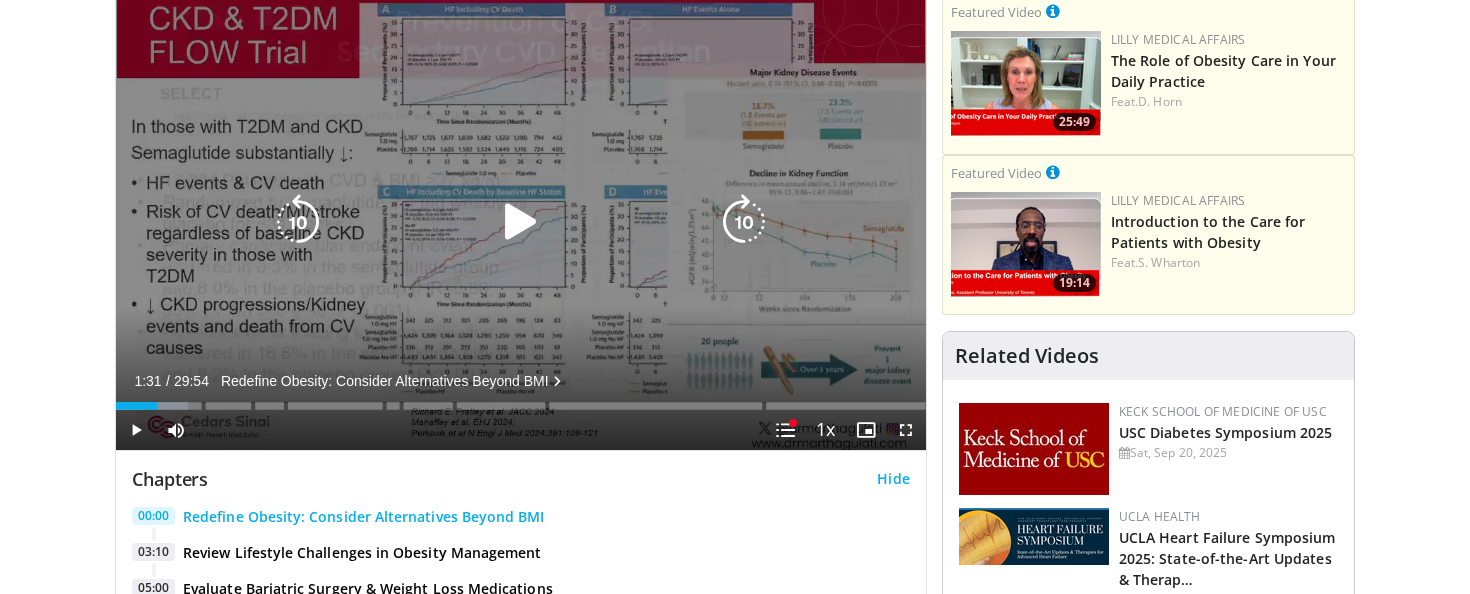 click at bounding box center (521, 222) 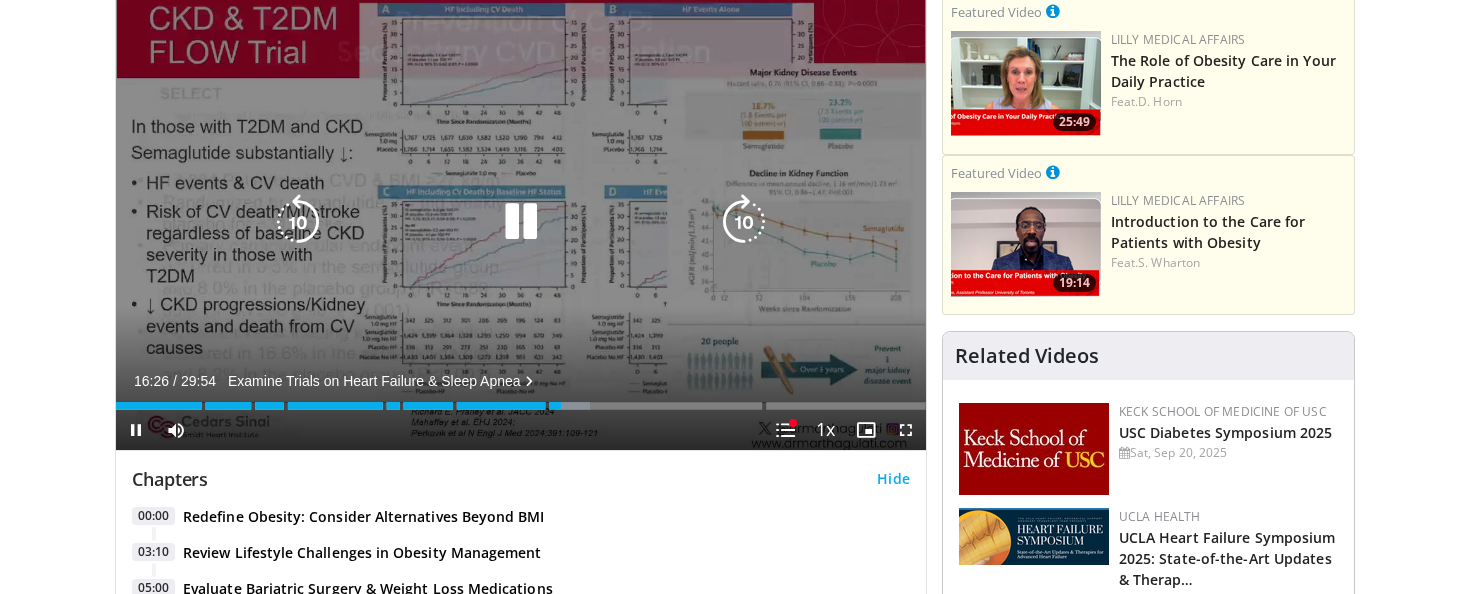 click at bounding box center (298, 222) 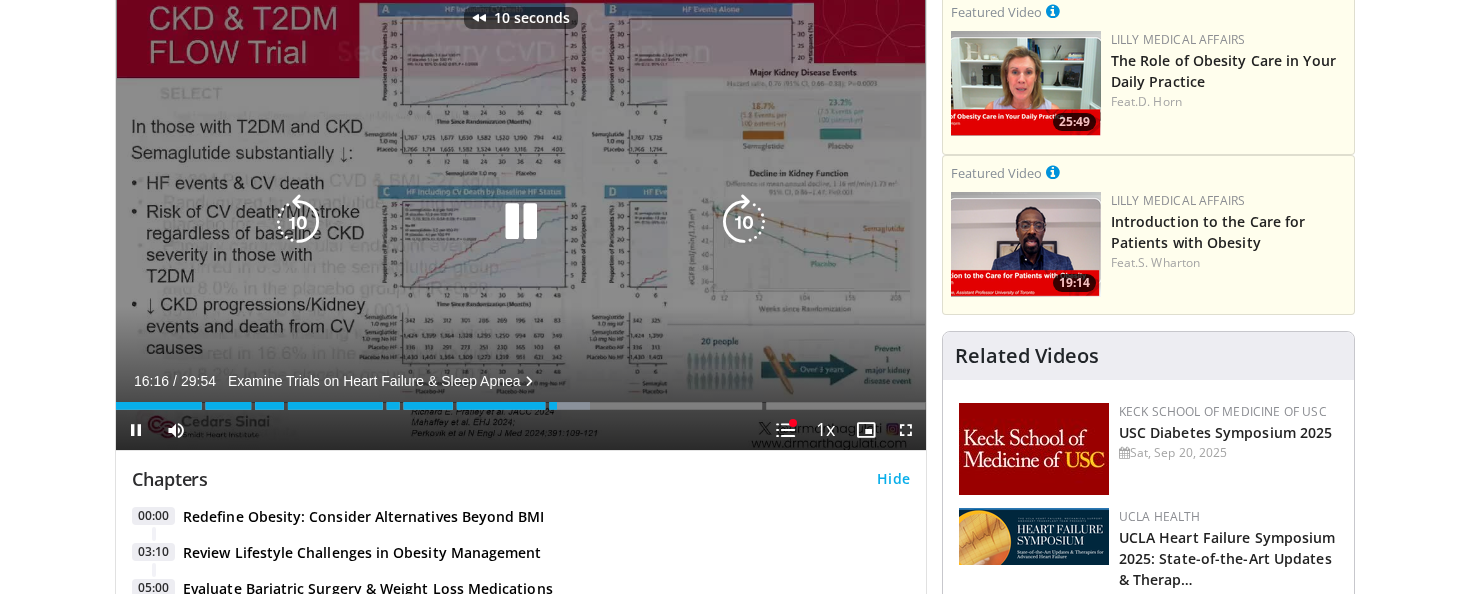 click at bounding box center (298, 222) 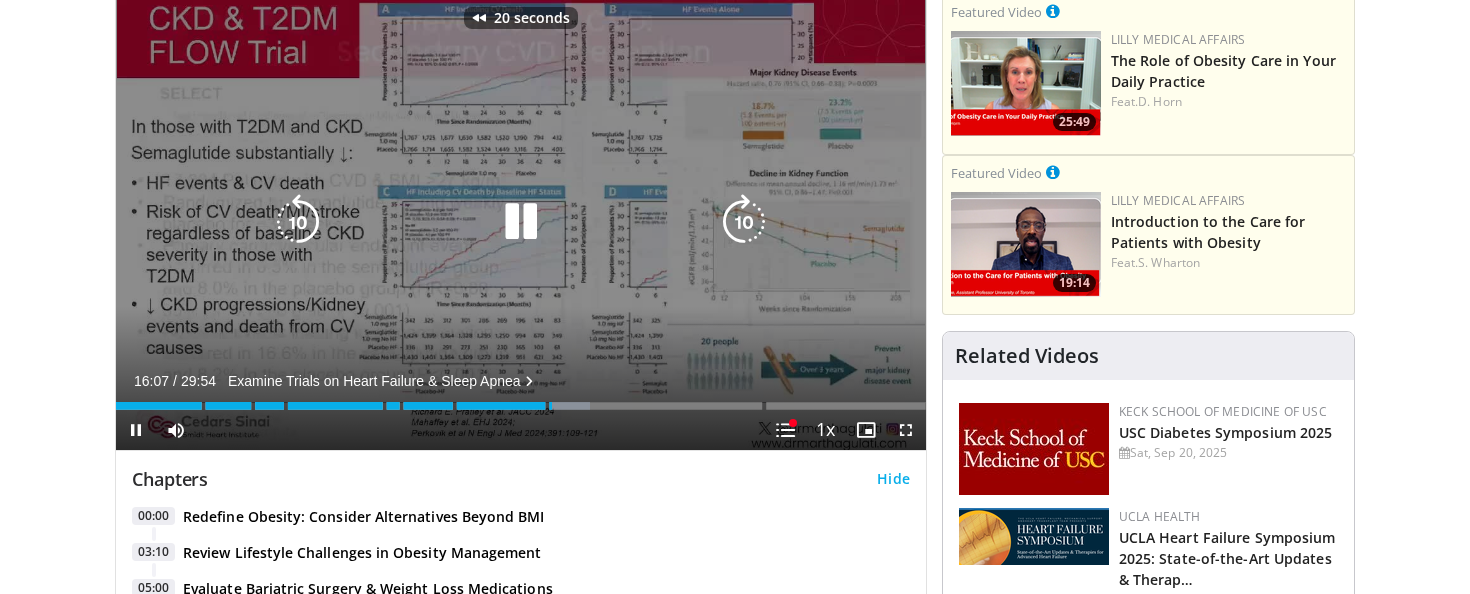 click at bounding box center (298, 222) 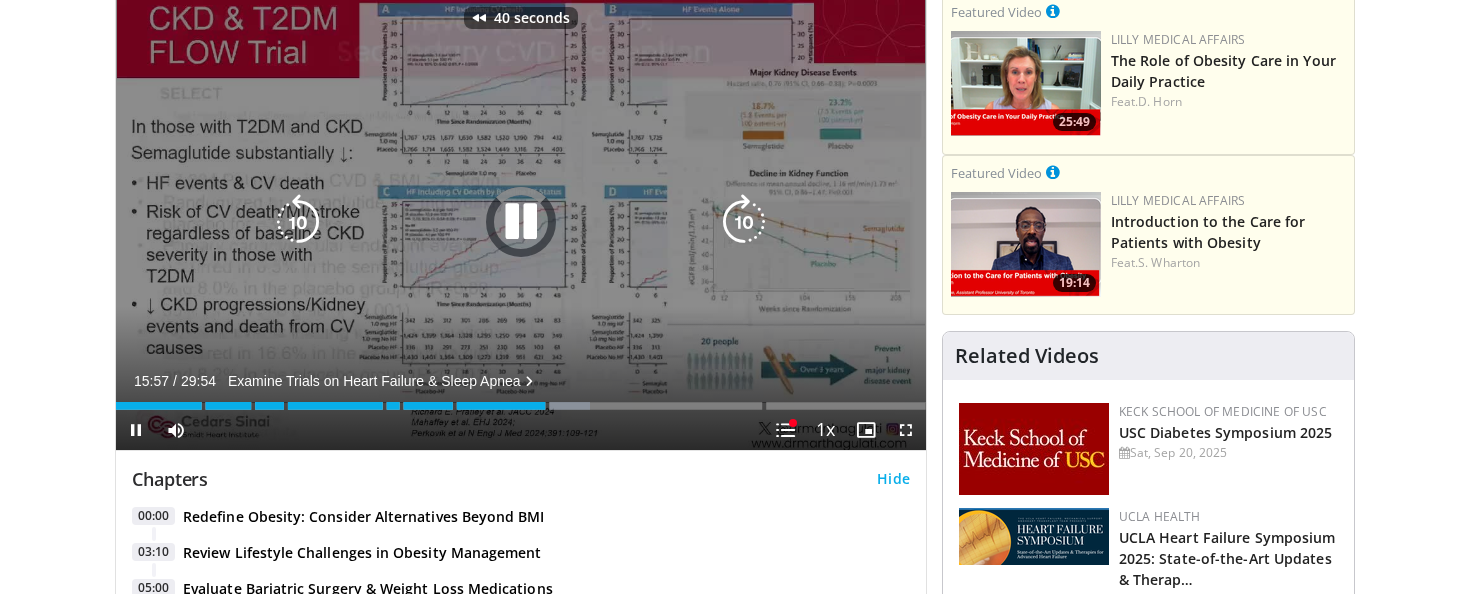 click at bounding box center (298, 222) 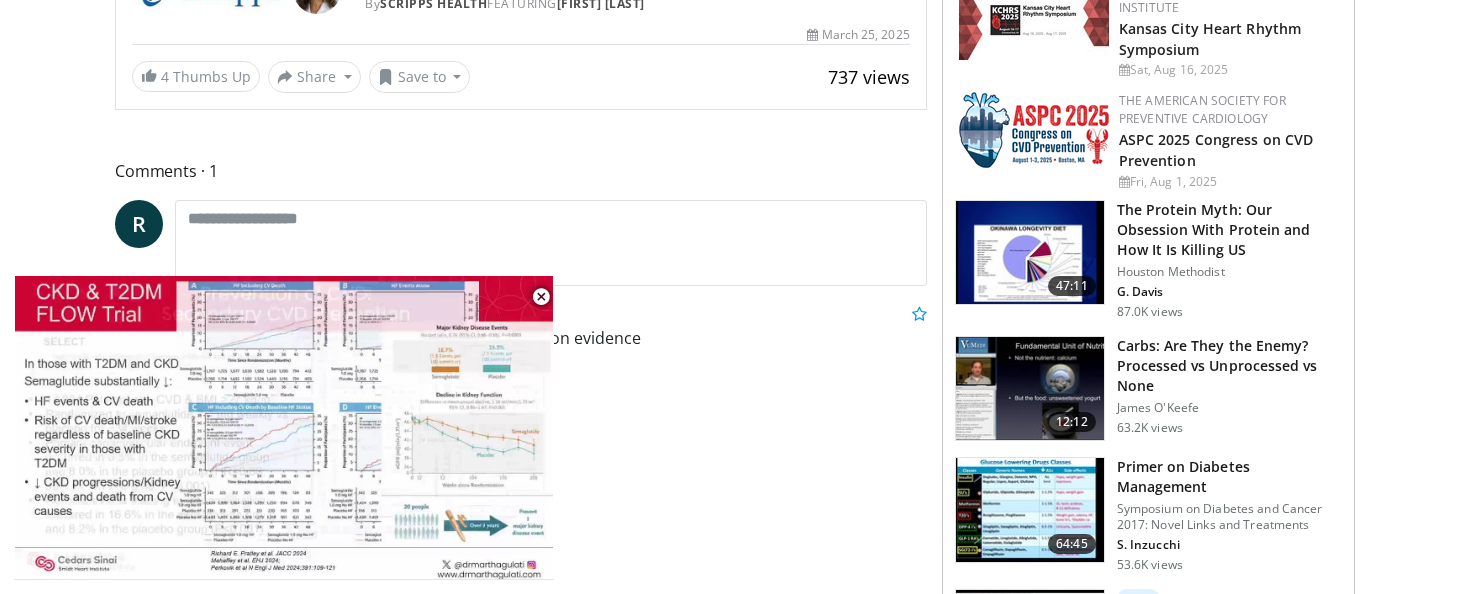 scroll, scrollTop: 1069, scrollLeft: 0, axis: vertical 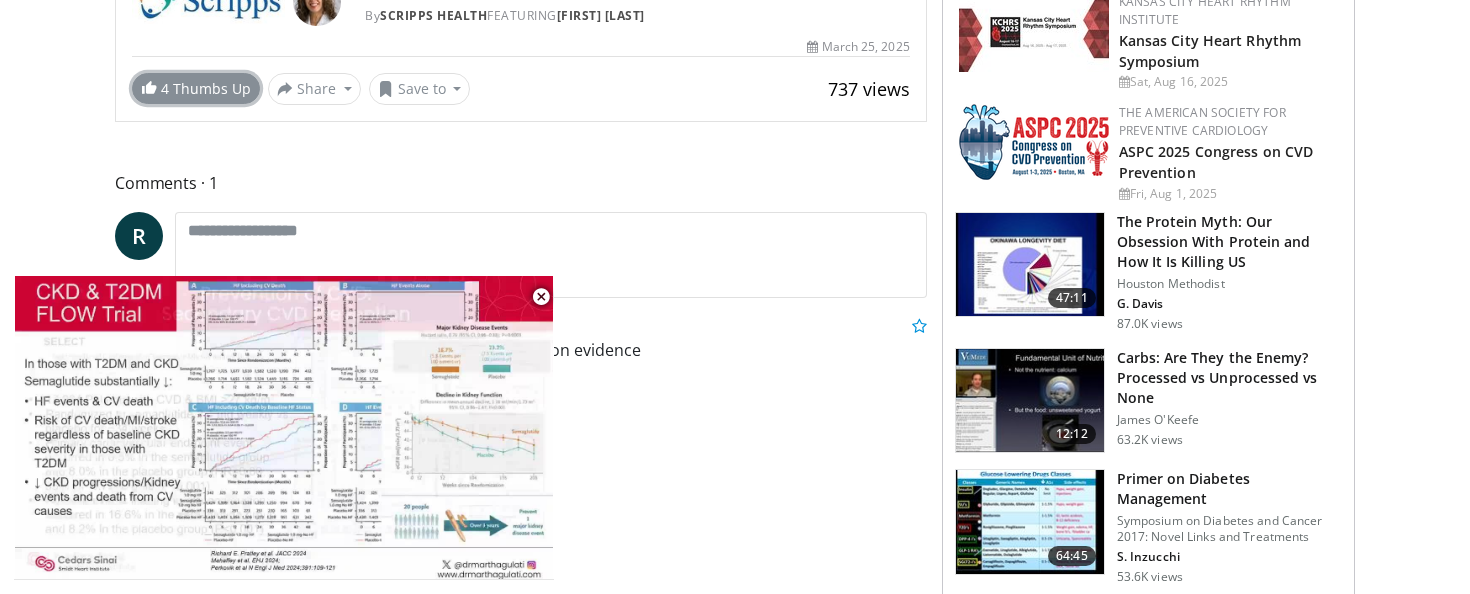 click on "4
Thumbs Up" at bounding box center [196, 88] 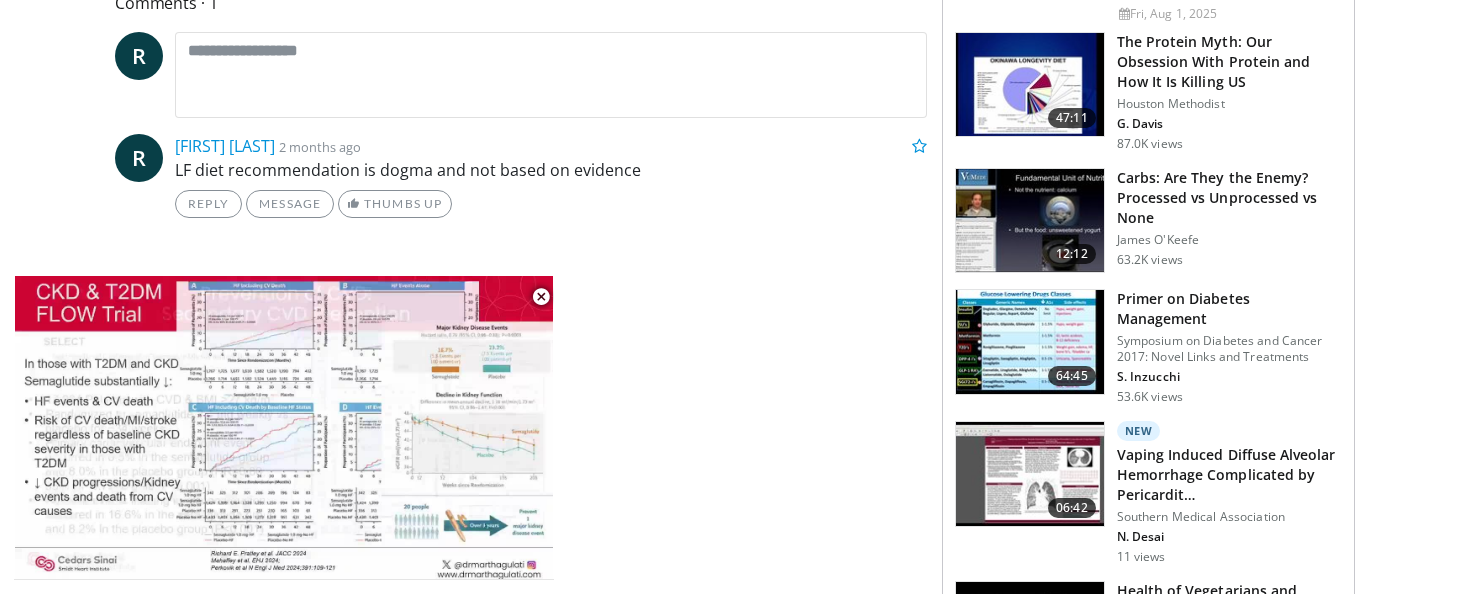 scroll, scrollTop: 1250, scrollLeft: 0, axis: vertical 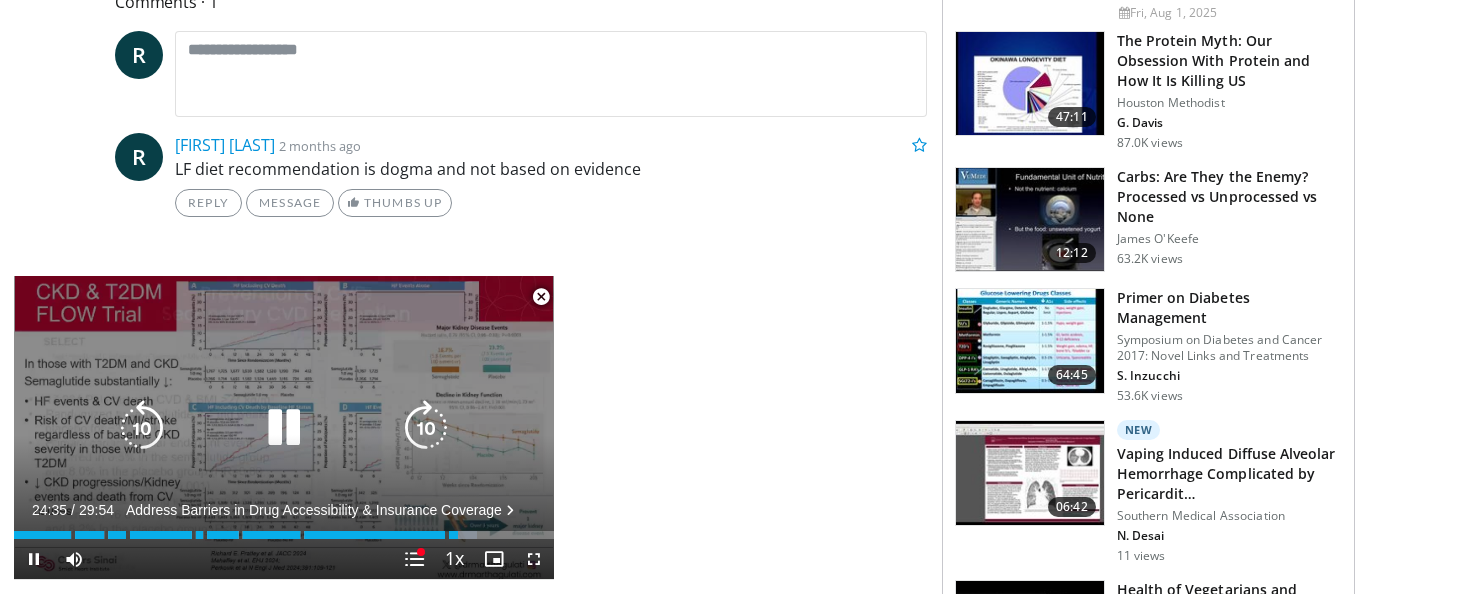 click at bounding box center (284, 428) 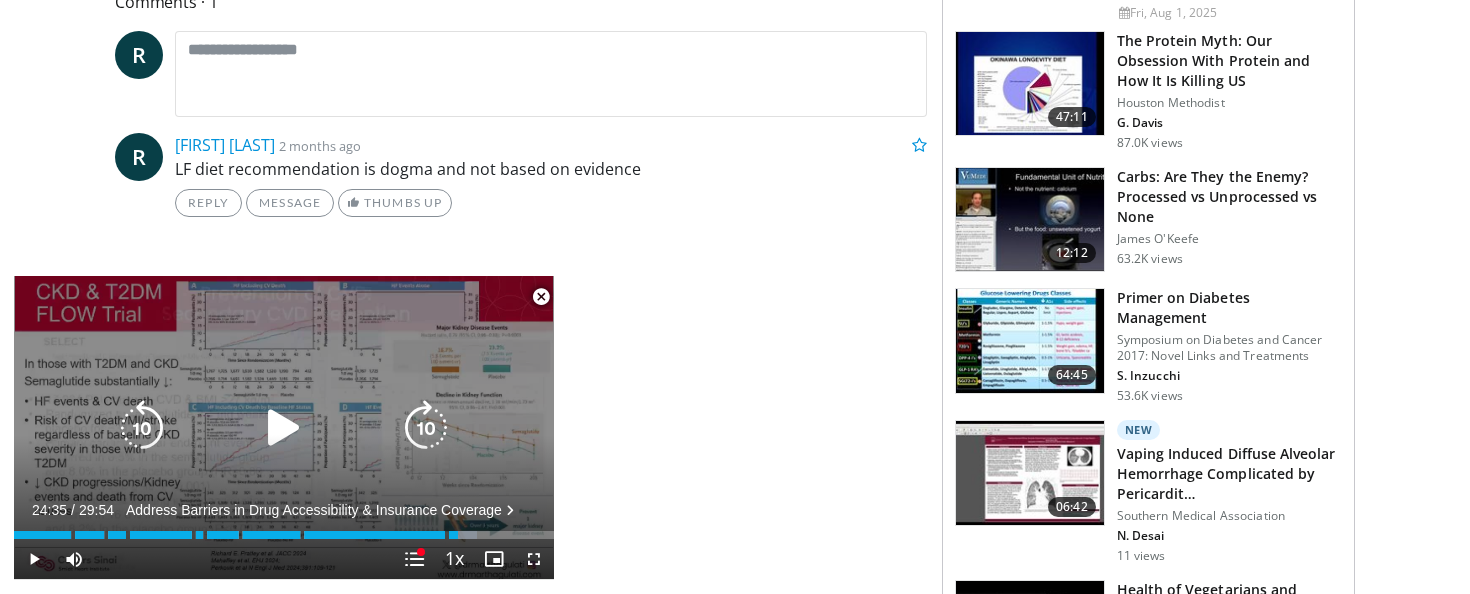 click at bounding box center (284, 428) 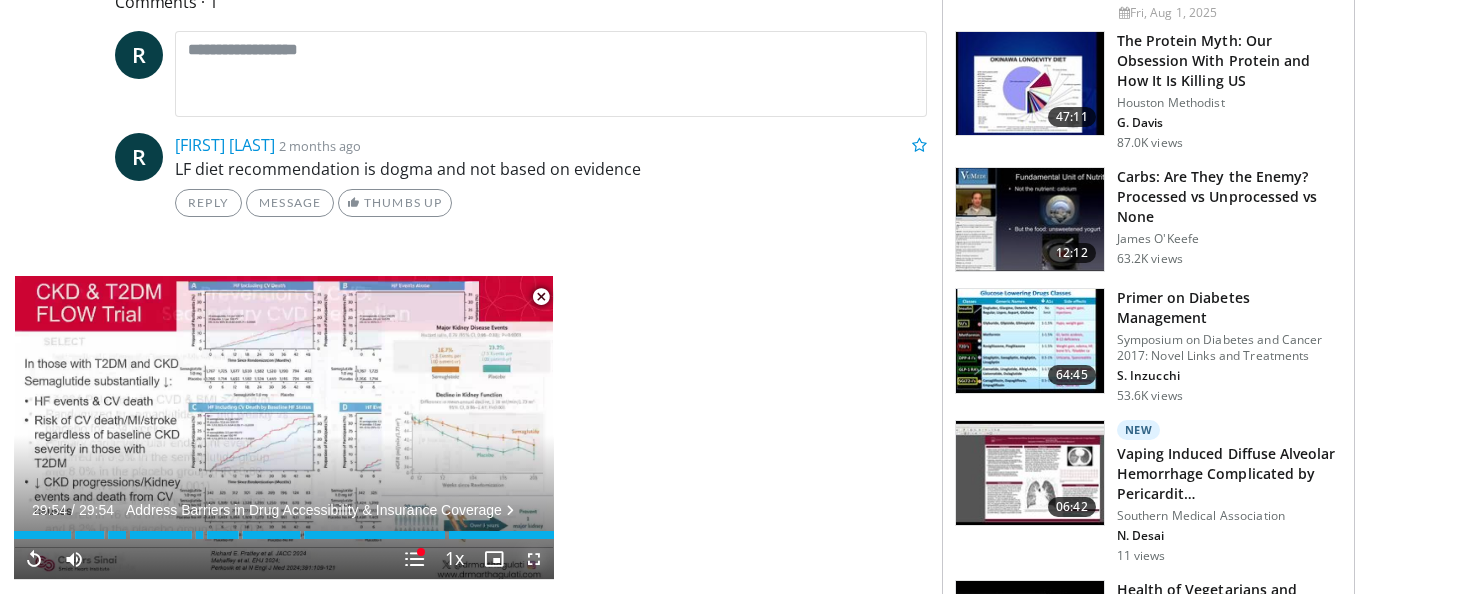 click at bounding box center [534, 559] 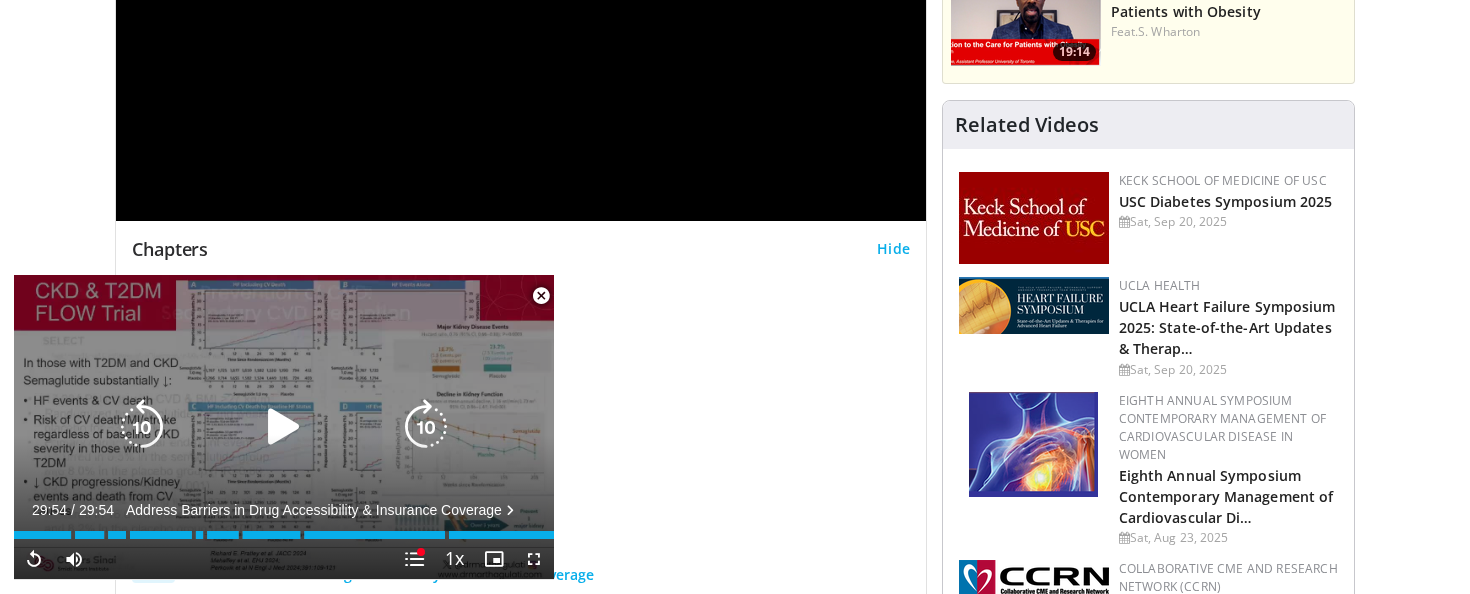 scroll, scrollTop: 401, scrollLeft: 0, axis: vertical 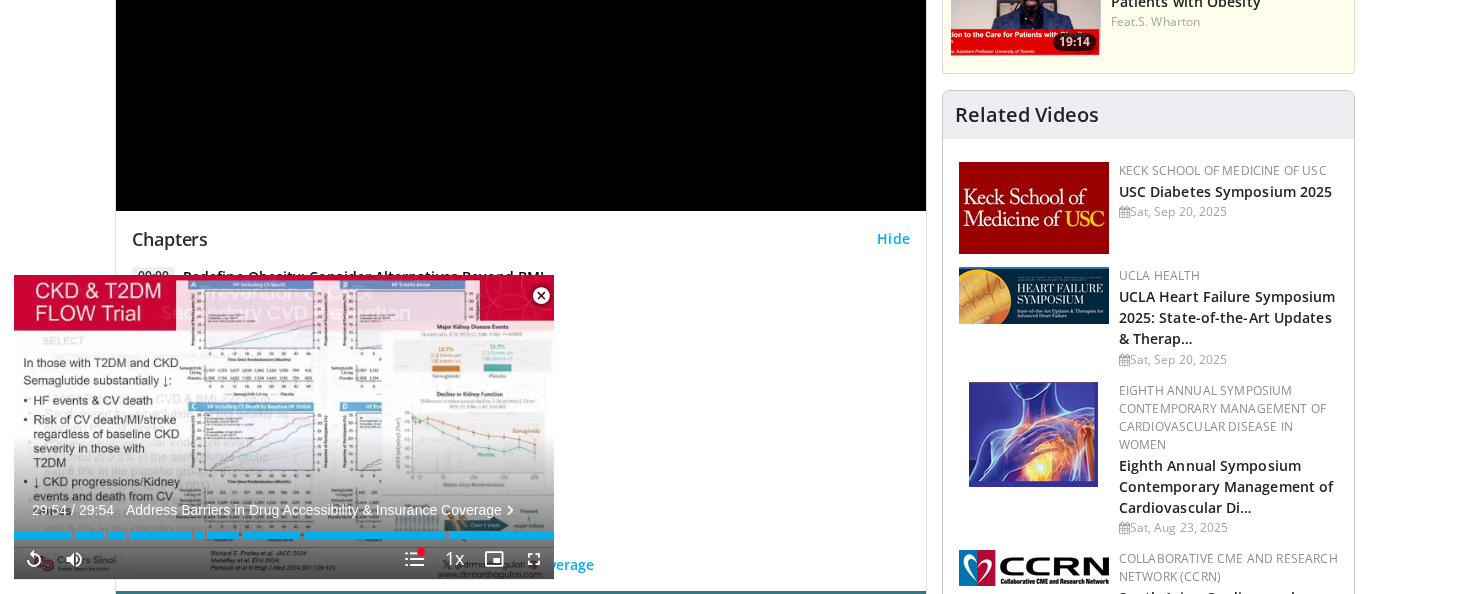 click at bounding box center [541, 296] 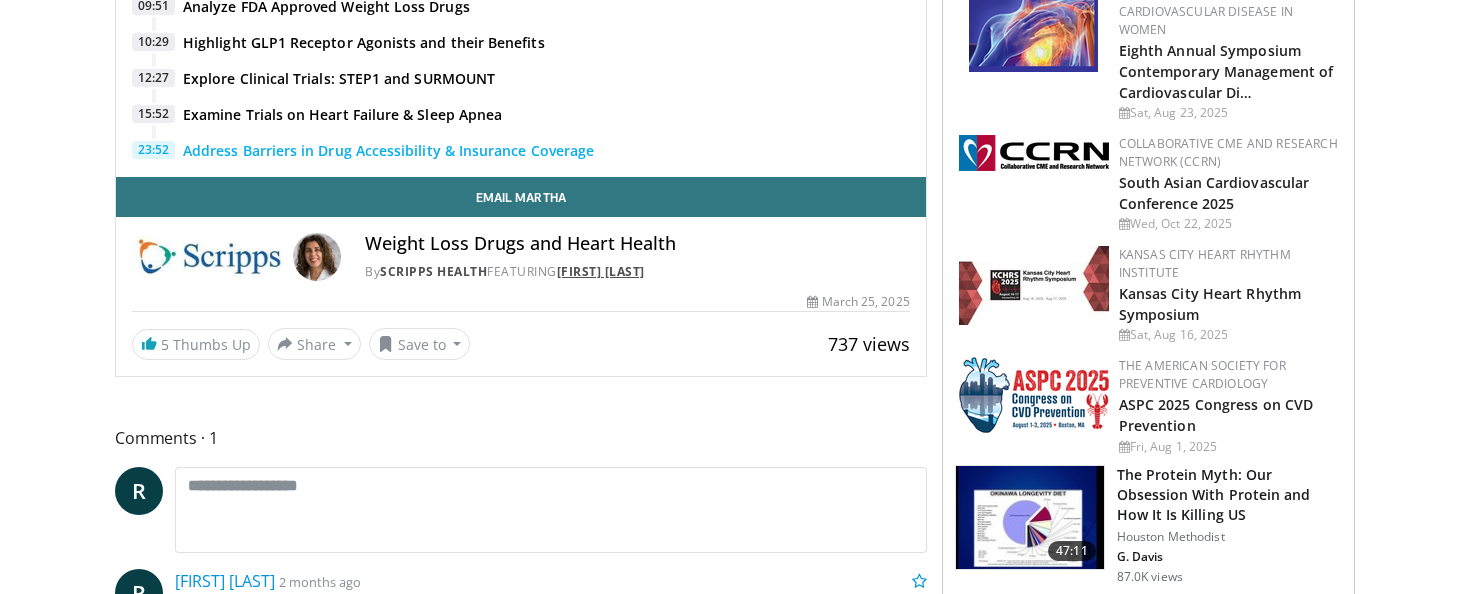 scroll, scrollTop: 817, scrollLeft: 0, axis: vertical 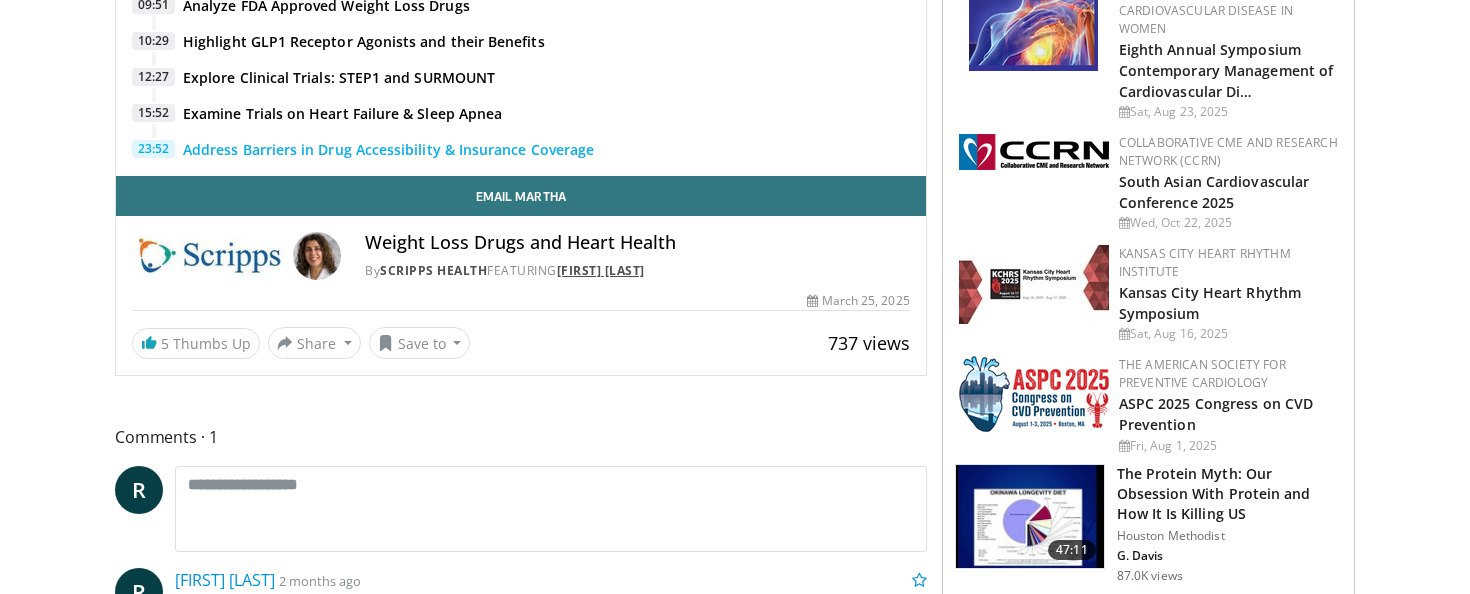 click on "Martha Gulati" at bounding box center [601, 270] 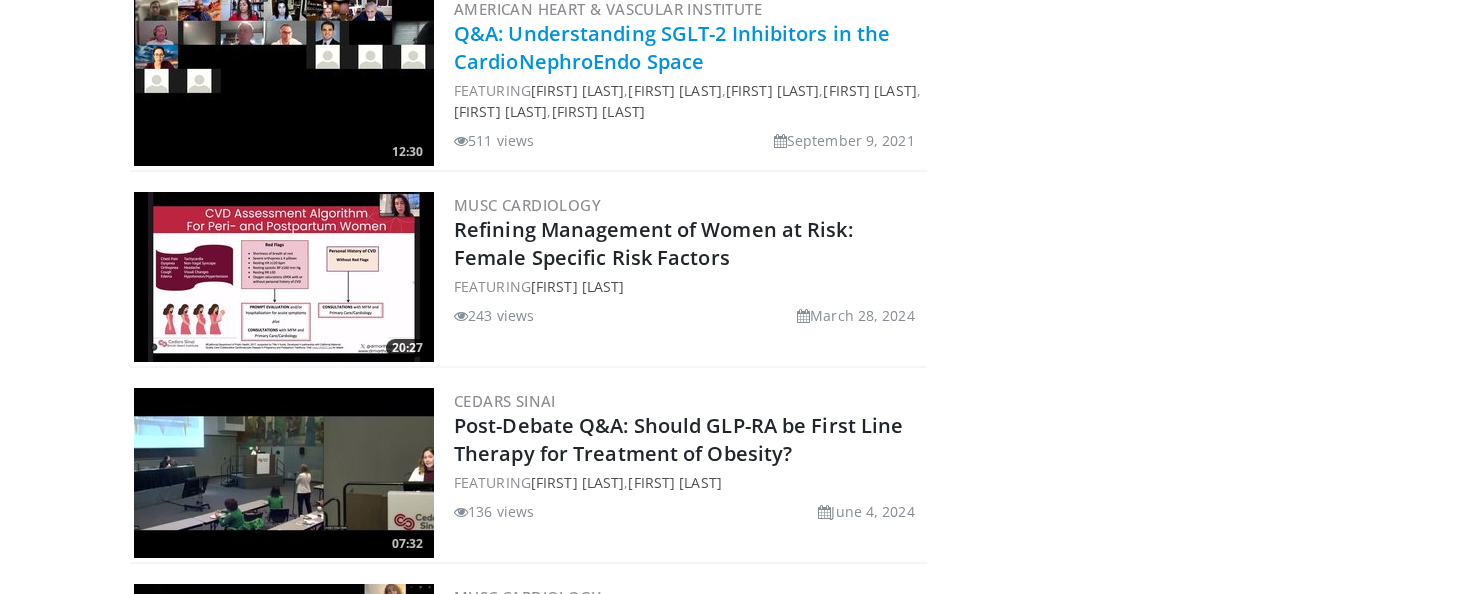 scroll, scrollTop: 1733, scrollLeft: 0, axis: vertical 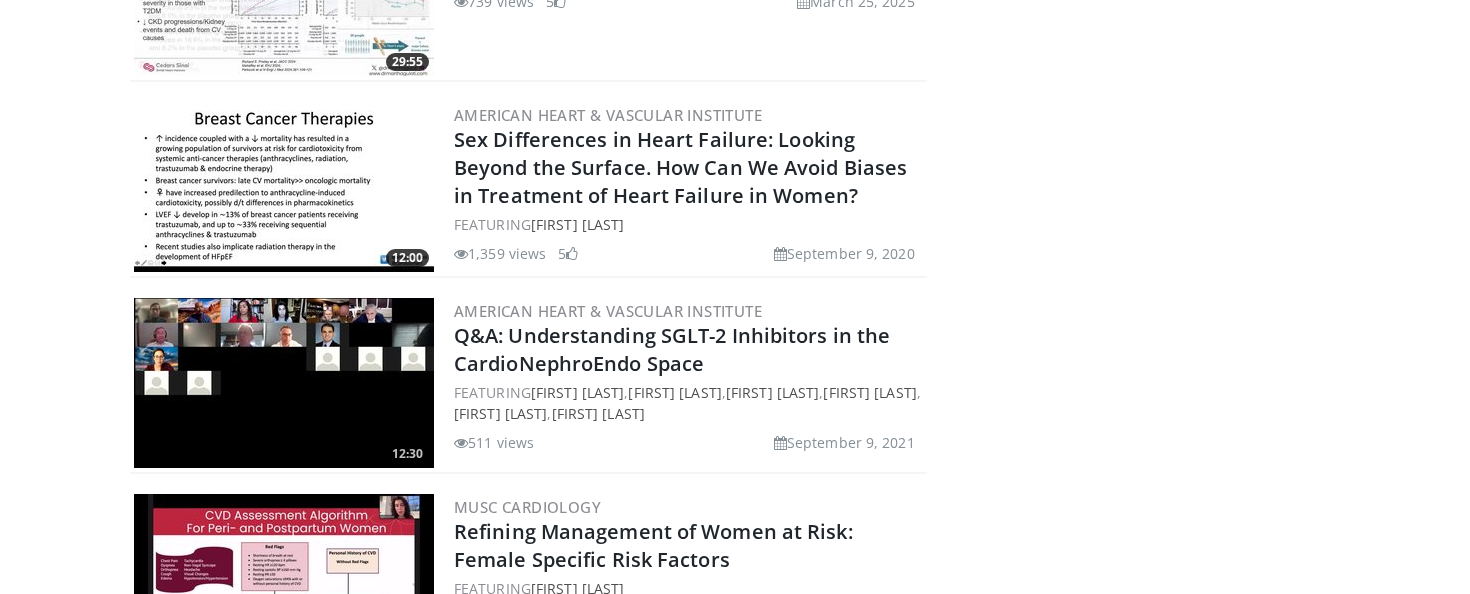 click at bounding box center [284, 383] 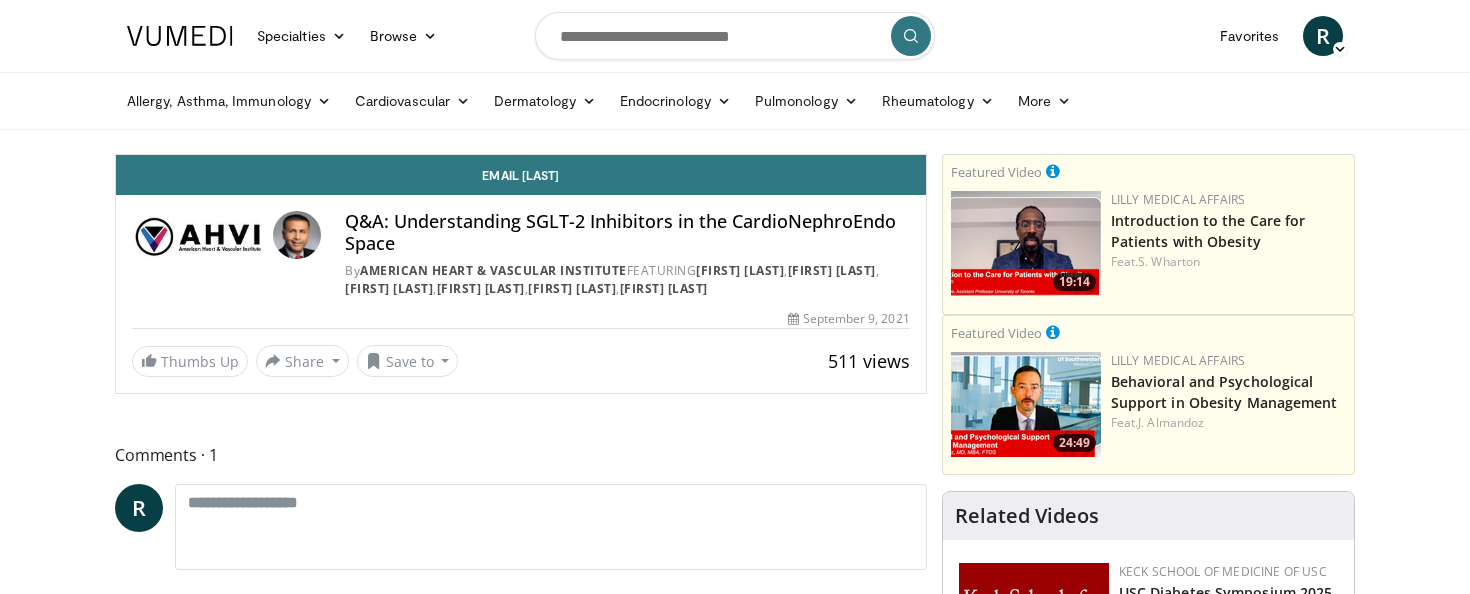 scroll, scrollTop: 0, scrollLeft: 0, axis: both 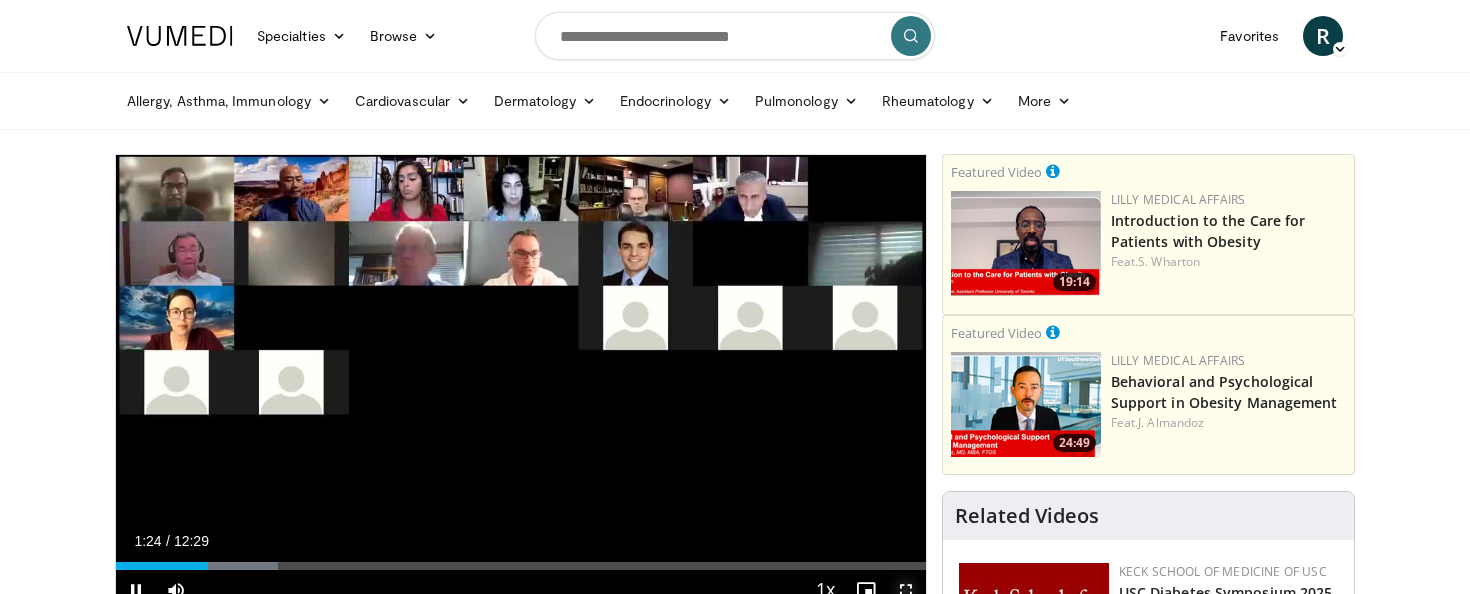 click at bounding box center [906, 590] 